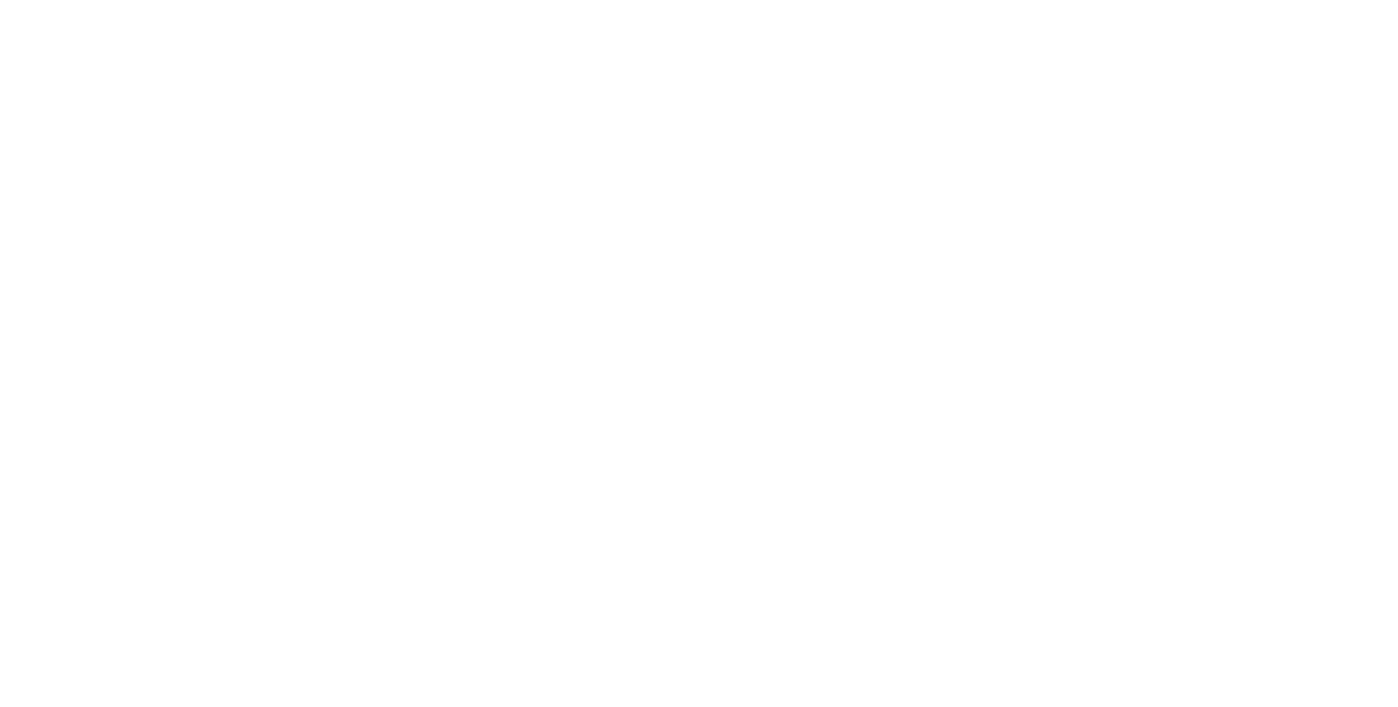 scroll, scrollTop: 0, scrollLeft: 0, axis: both 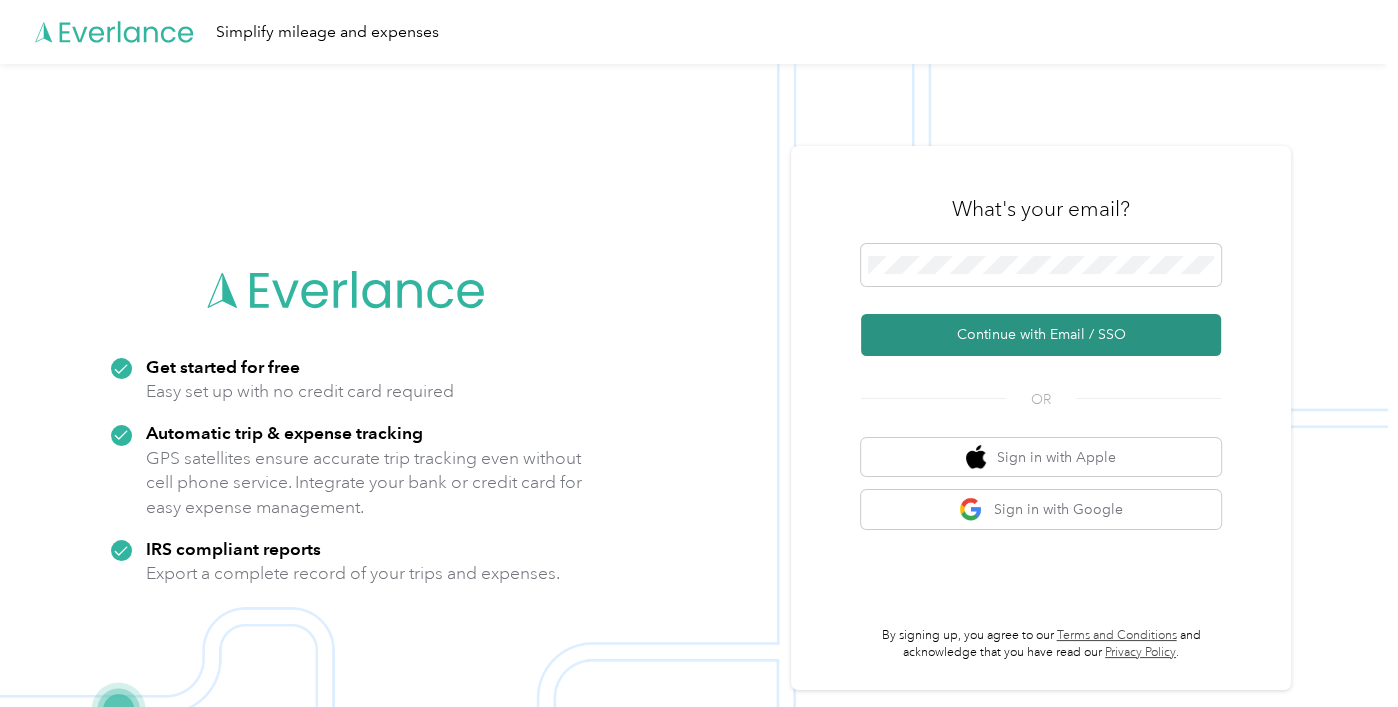 click on "Continue with Email / SSO" at bounding box center (1041, 335) 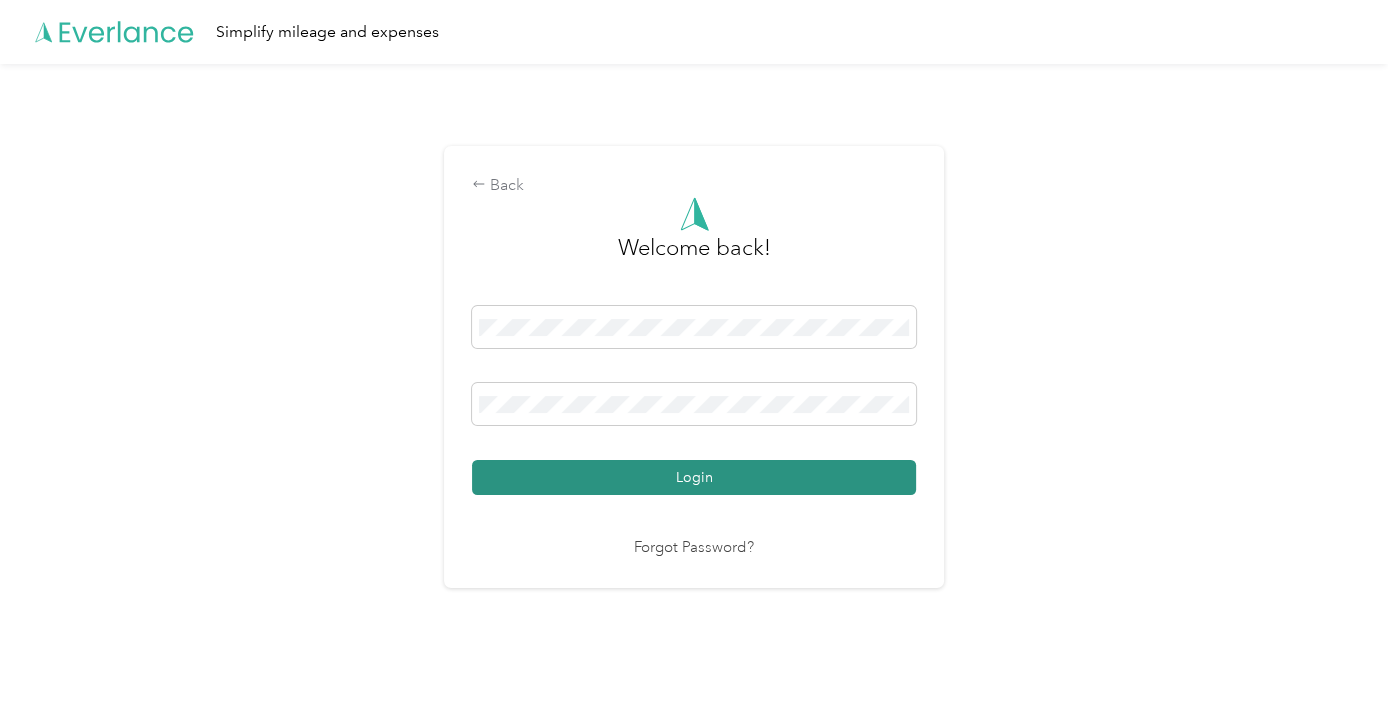 click on "Login" at bounding box center [694, 477] 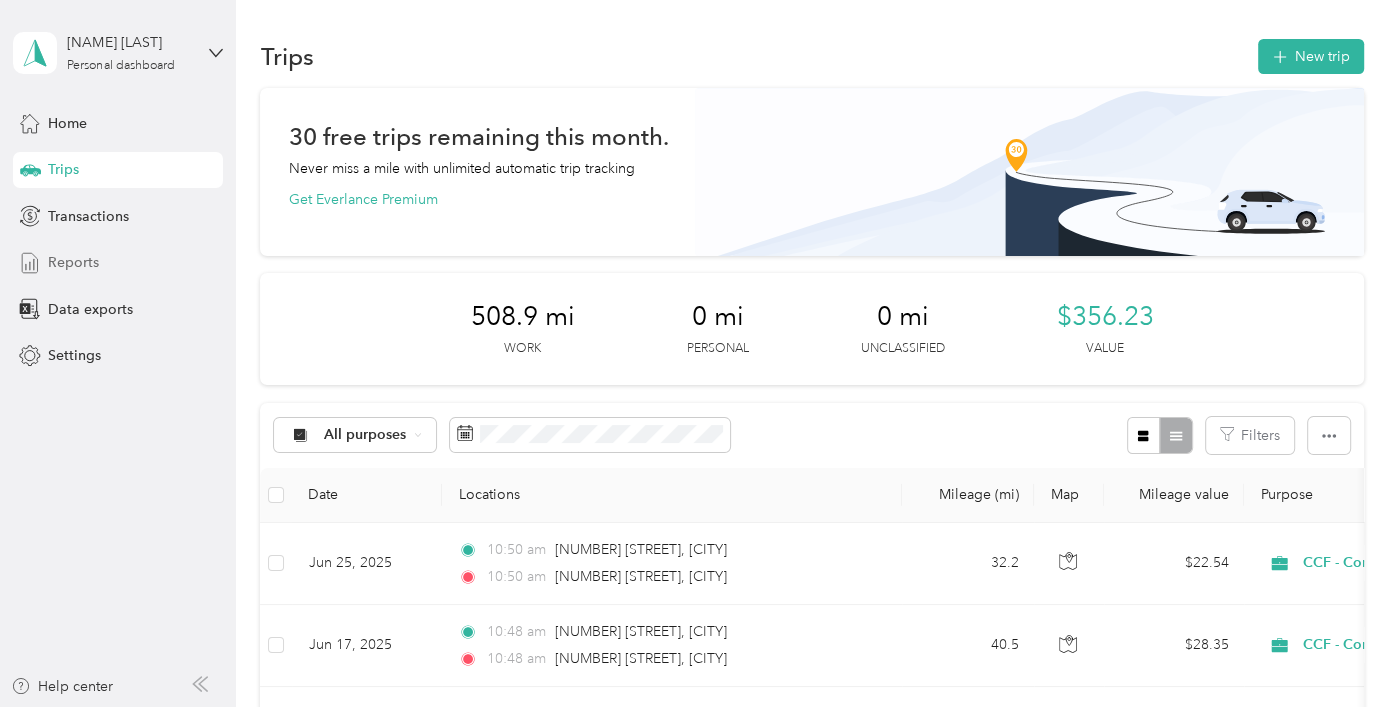 click on "Reports" at bounding box center (73, 262) 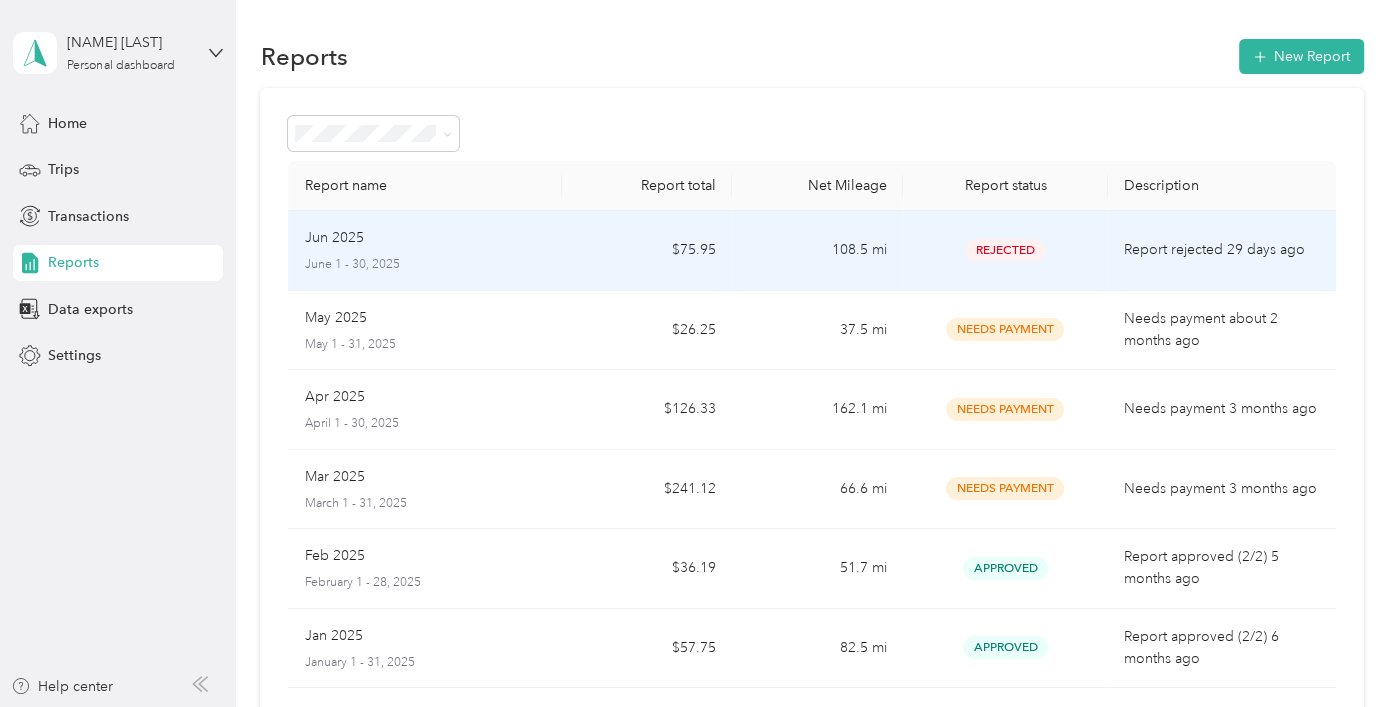 click on "Report rejected 29 days ago" at bounding box center [1222, 251] 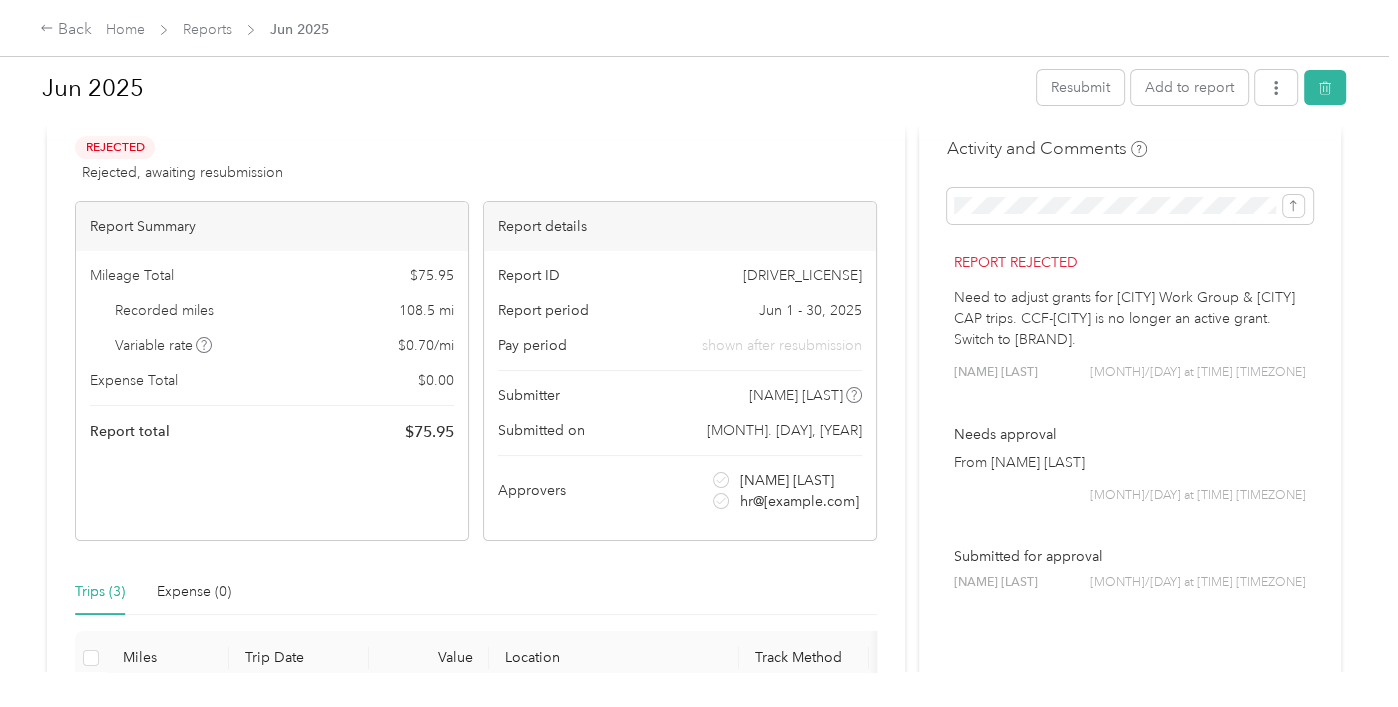 scroll, scrollTop: 46, scrollLeft: 0, axis: vertical 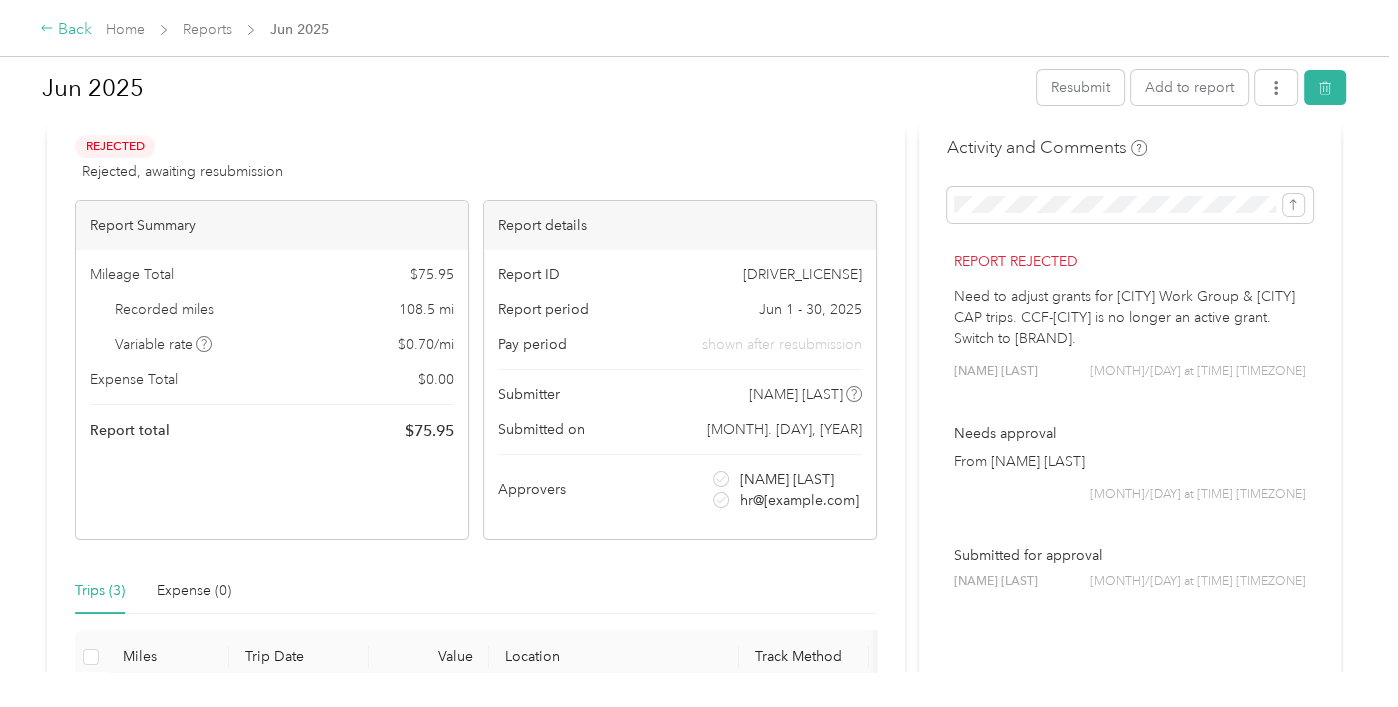 click on "Back" at bounding box center (66, 30) 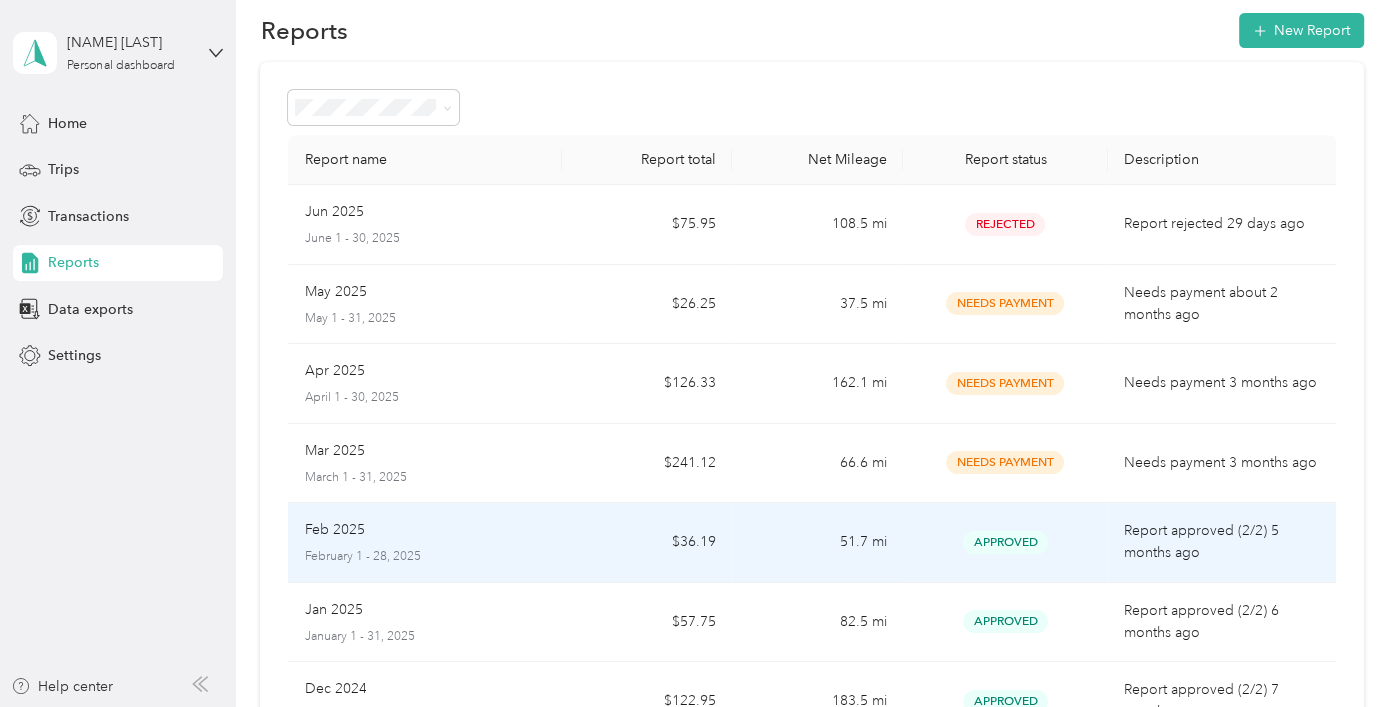 scroll, scrollTop: 0, scrollLeft: 0, axis: both 